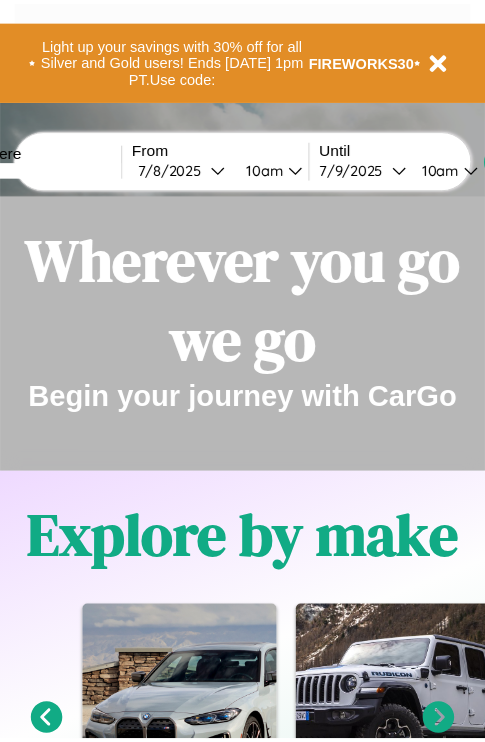 scroll, scrollTop: 0, scrollLeft: 0, axis: both 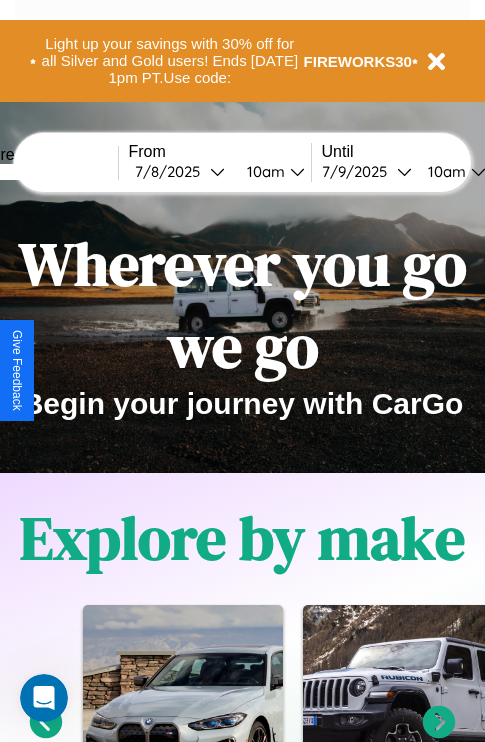 click at bounding box center (43, 172) 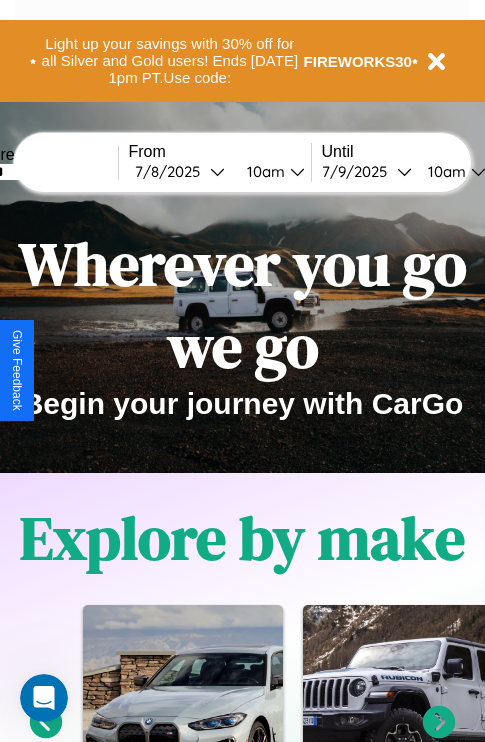 type on "******" 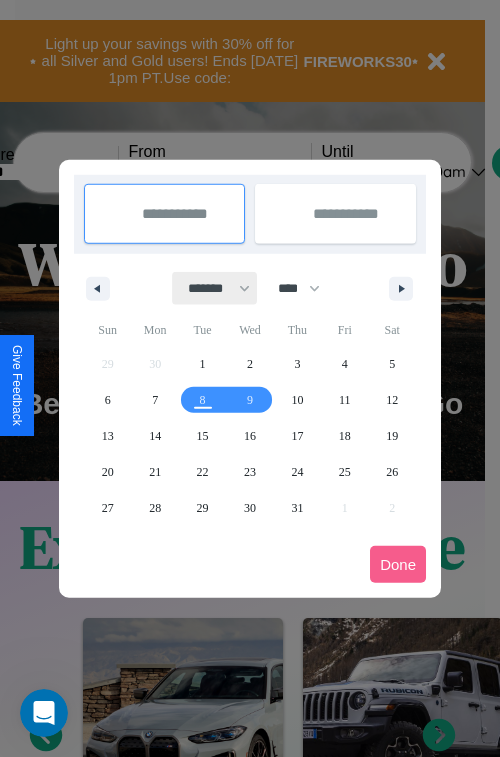 click on "******* ******** ***** ***** *** **** **** ****** ********* ******* ******** ********" at bounding box center (215, 288) 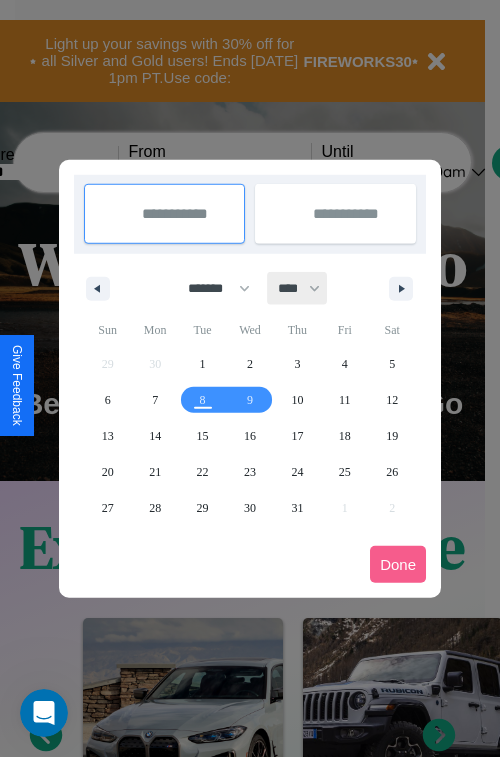 click on "**** **** **** **** **** **** **** **** **** **** **** **** **** **** **** **** **** **** **** **** **** **** **** **** **** **** **** **** **** **** **** **** **** **** **** **** **** **** **** **** **** **** **** **** **** **** **** **** **** **** **** **** **** **** **** **** **** **** **** **** **** **** **** **** **** **** **** **** **** **** **** **** **** **** **** **** **** **** **** **** **** **** **** **** **** **** **** **** **** **** **** **** **** **** **** **** **** **** **** **** **** **** **** **** **** **** **** **** **** **** **** **** **** **** **** **** **** **** **** **** ****" at bounding box center [298, 288] 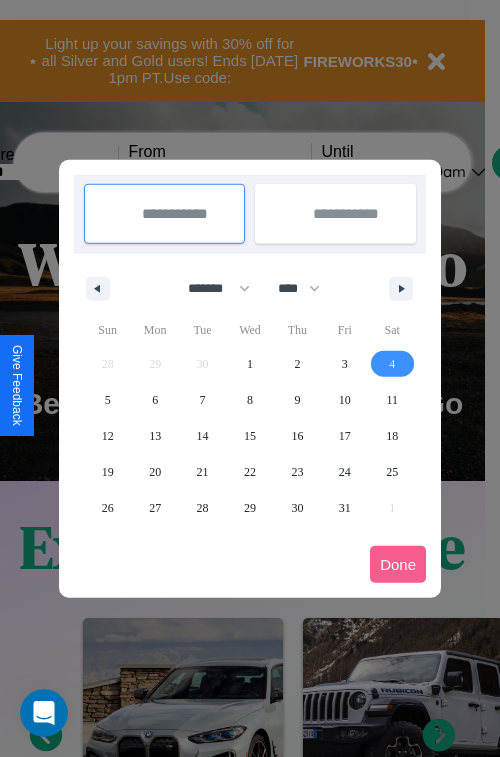 click on "4" at bounding box center [392, 364] 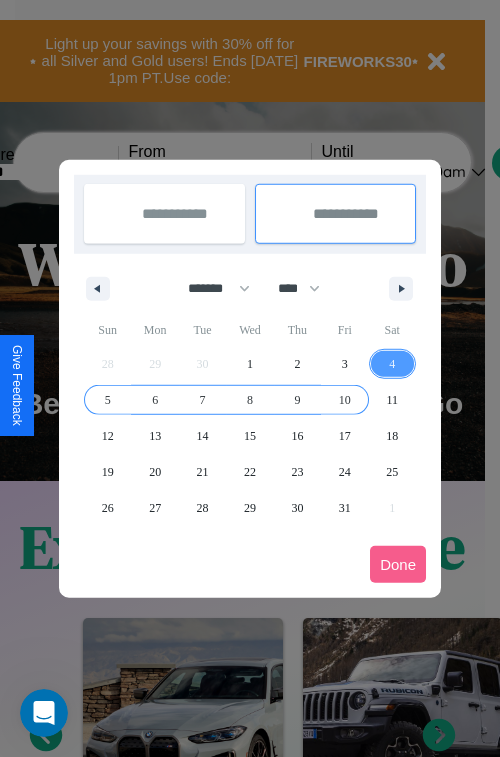 click on "10" at bounding box center (345, 400) 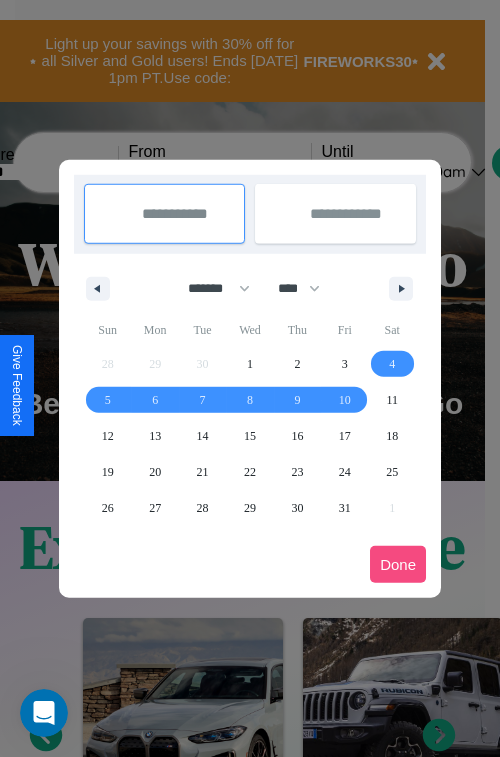 click on "Done" at bounding box center [398, 564] 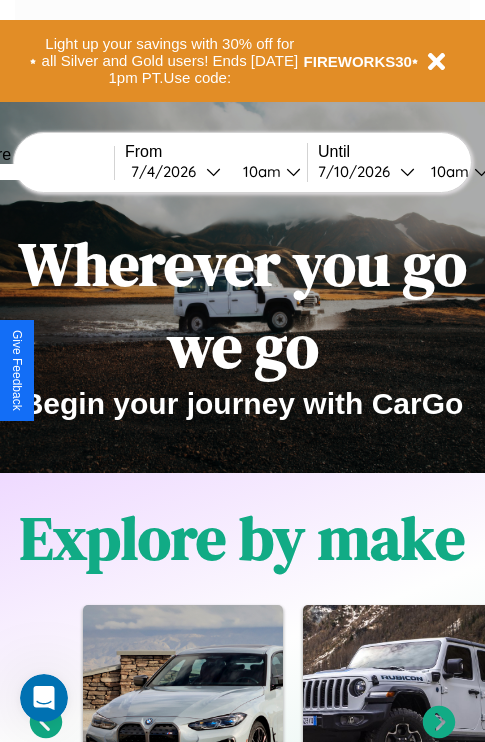 click on "10am" at bounding box center (259, 171) 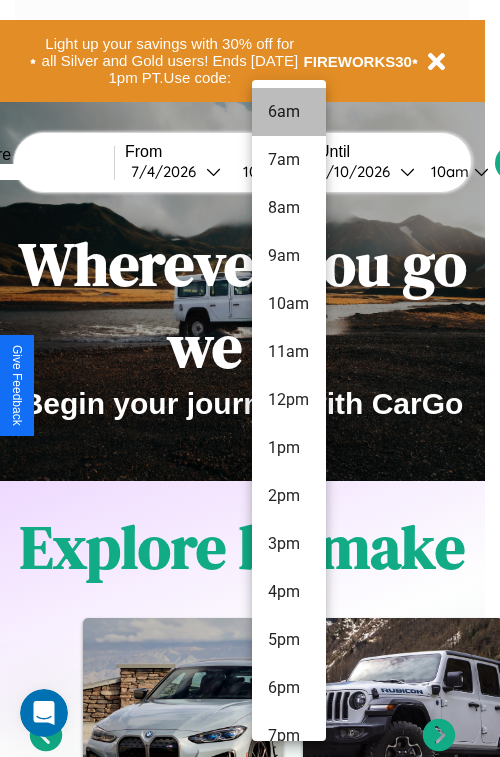 click on "6am" at bounding box center (289, 112) 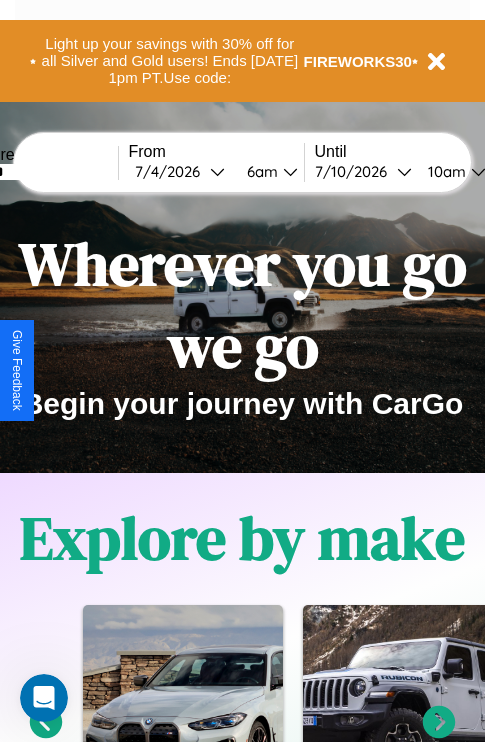 scroll, scrollTop: 0, scrollLeft: 68, axis: horizontal 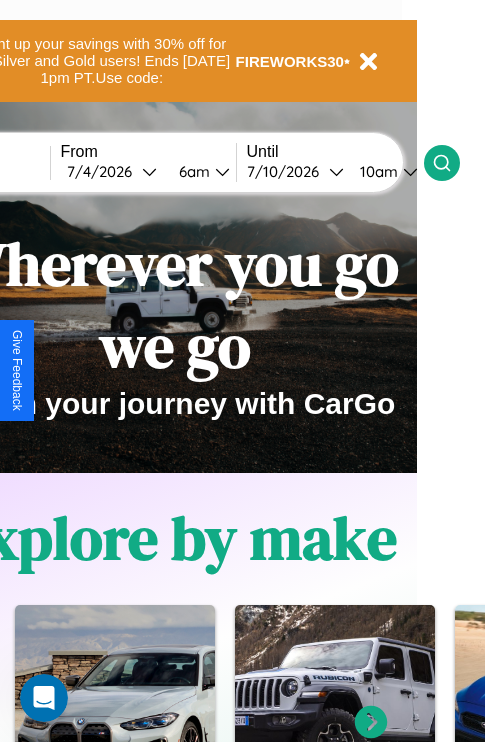 click 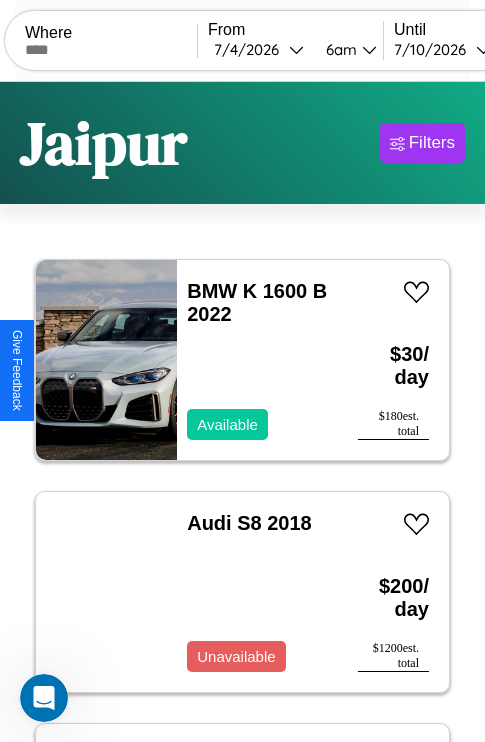 scroll, scrollTop: 95, scrollLeft: 0, axis: vertical 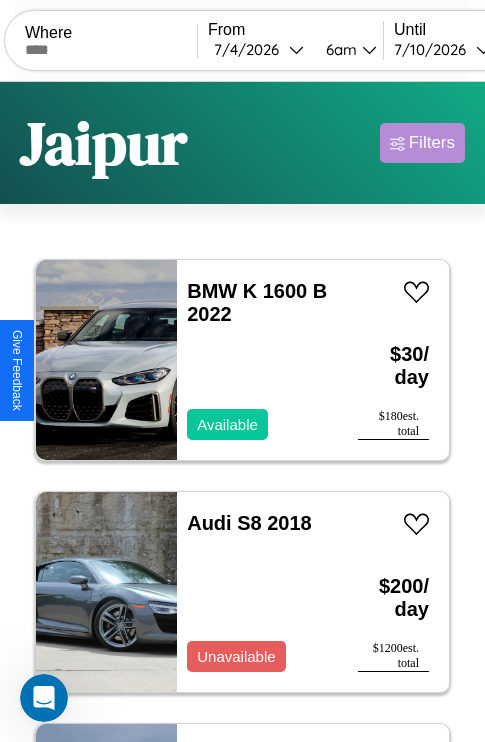 click on "Filters" at bounding box center [432, 143] 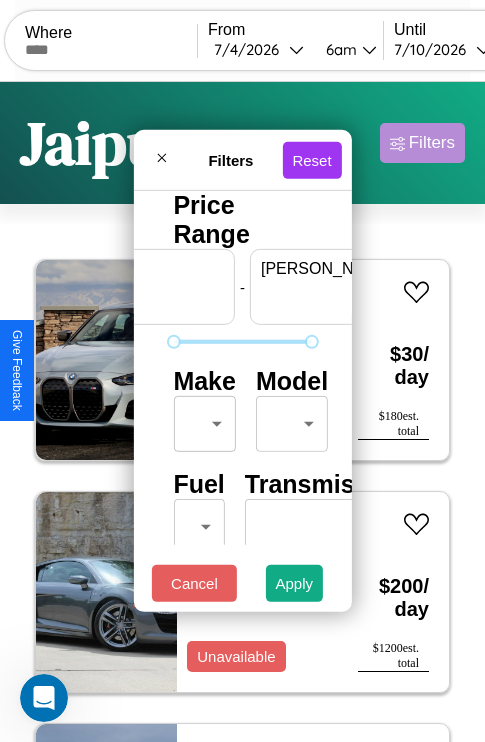scroll, scrollTop: 0, scrollLeft: 124, axis: horizontal 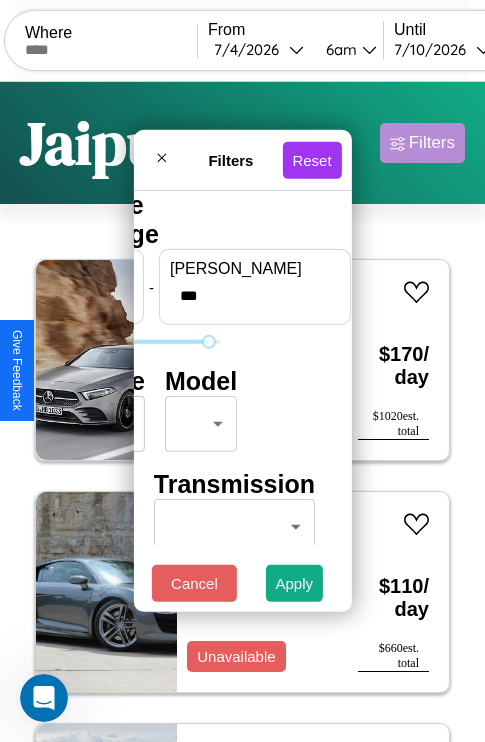 type on "***" 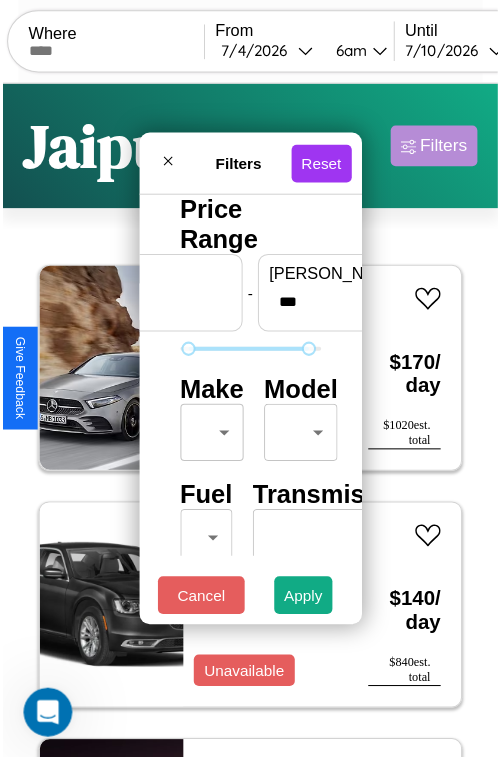 scroll, scrollTop: 59, scrollLeft: 0, axis: vertical 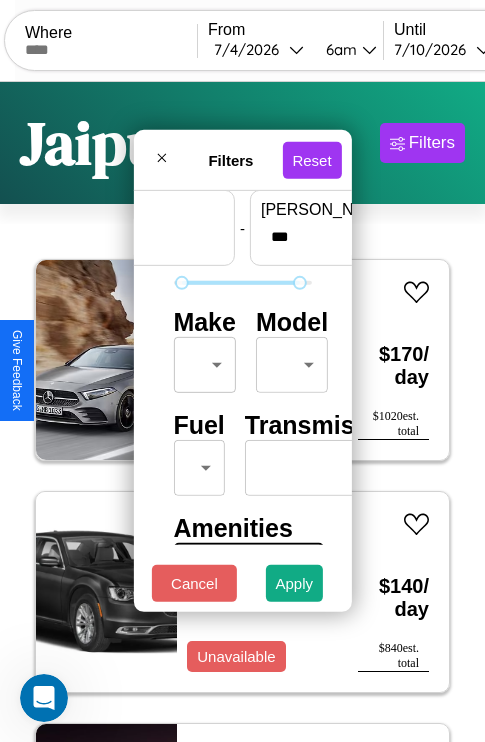 type on "**" 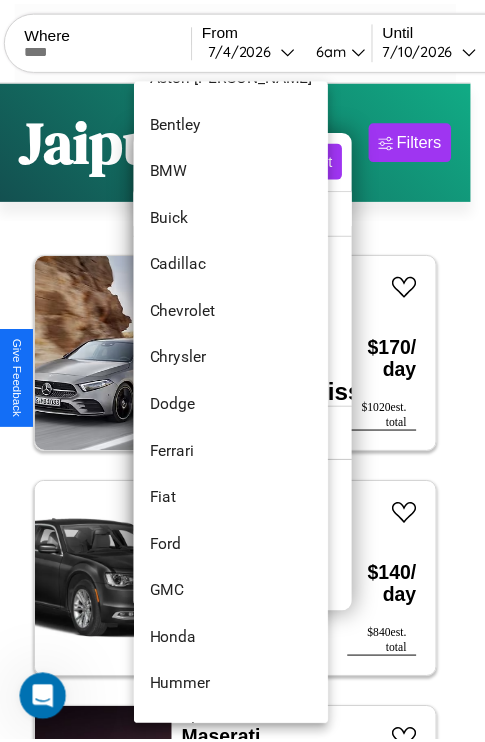 scroll, scrollTop: 230, scrollLeft: 0, axis: vertical 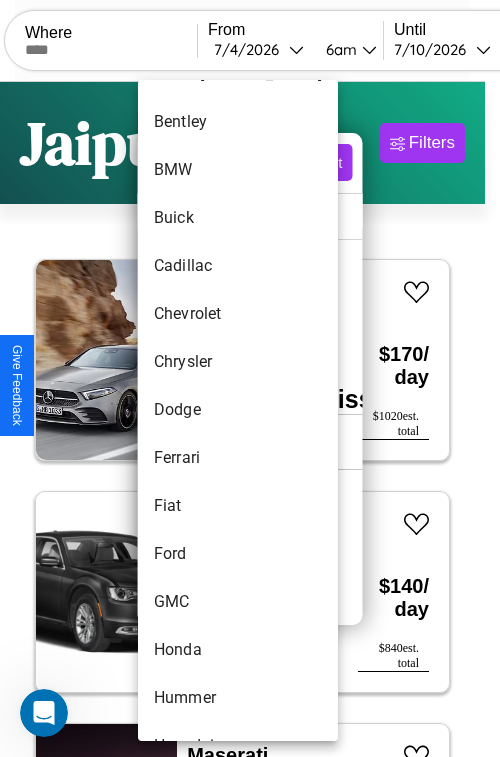click on "Dodge" at bounding box center (238, 410) 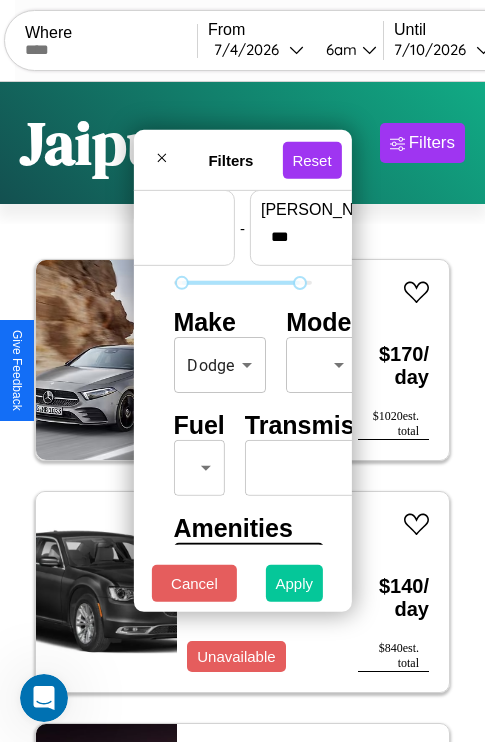 click on "Apply" at bounding box center [295, 583] 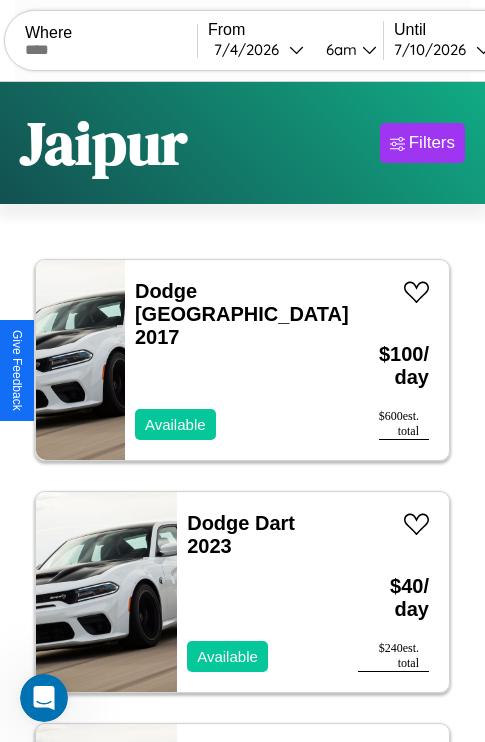 scroll, scrollTop: 95, scrollLeft: 0, axis: vertical 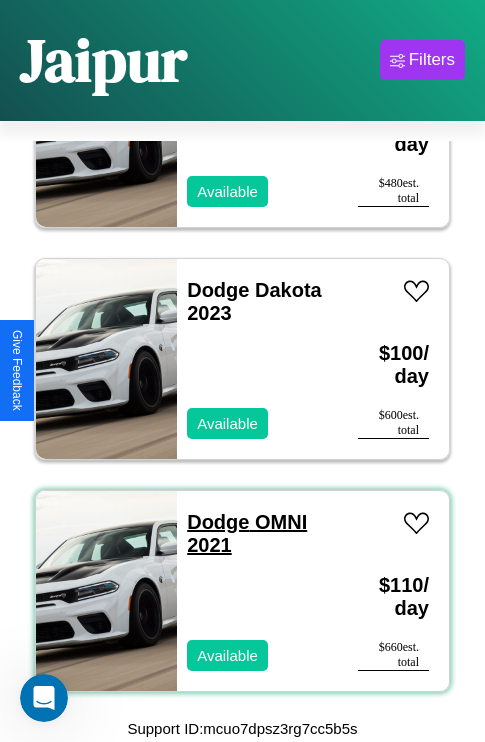 click on "Dodge   OMNI   2021" at bounding box center [247, 533] 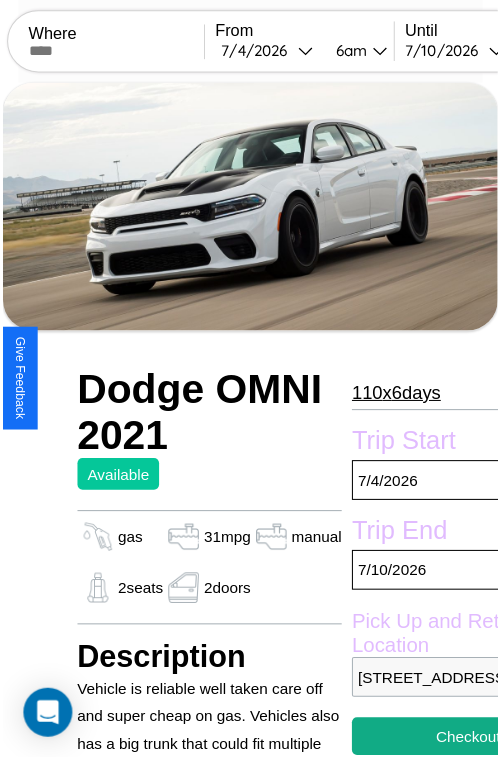 scroll, scrollTop: 99, scrollLeft: 68, axis: both 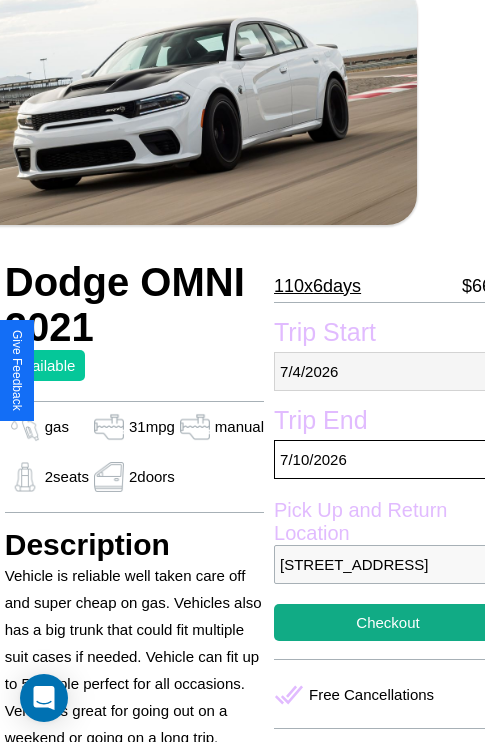 click on "7 / 4 / 2026" at bounding box center (388, 371) 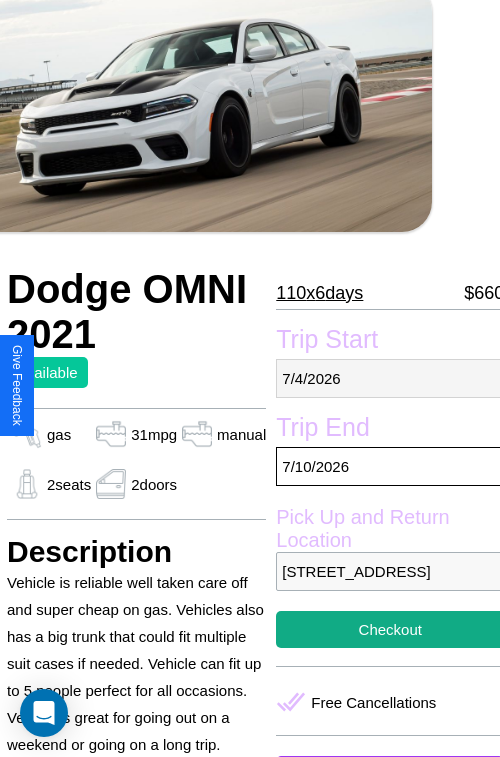 select on "*" 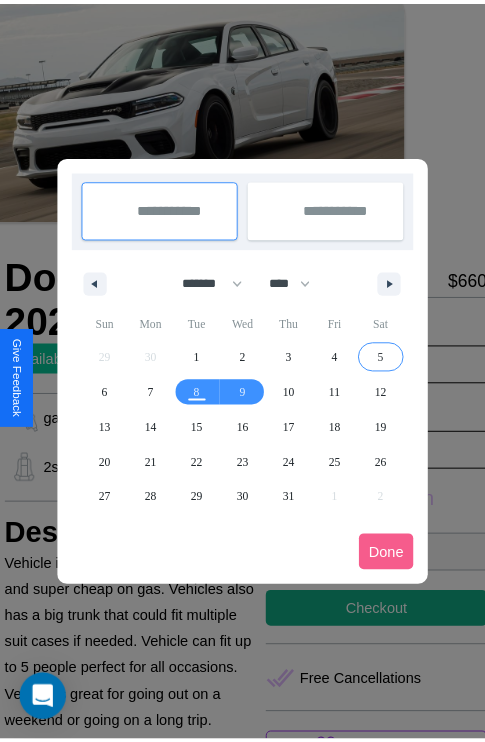 scroll, scrollTop: 0, scrollLeft: 68, axis: horizontal 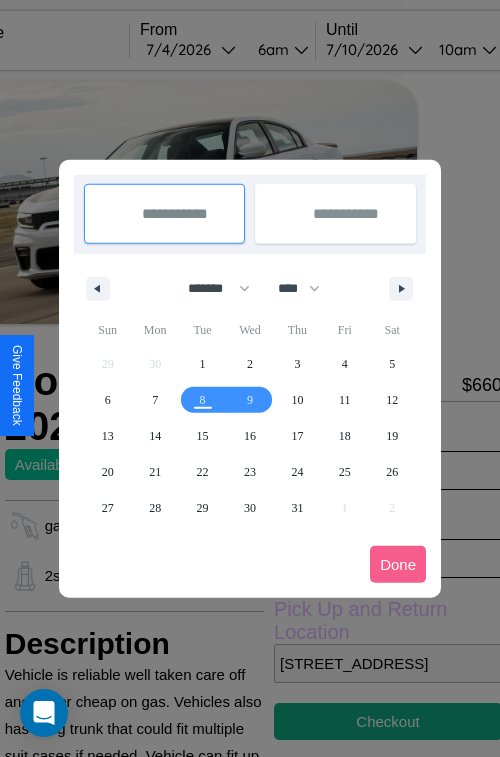click at bounding box center (250, 378) 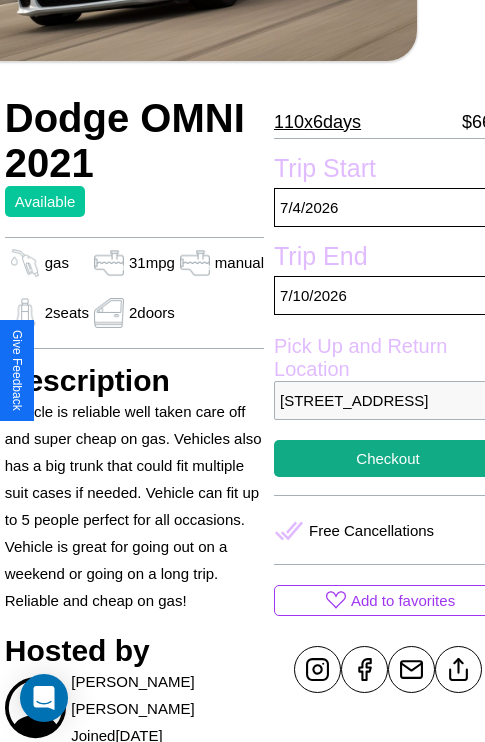 scroll, scrollTop: 377, scrollLeft: 68, axis: both 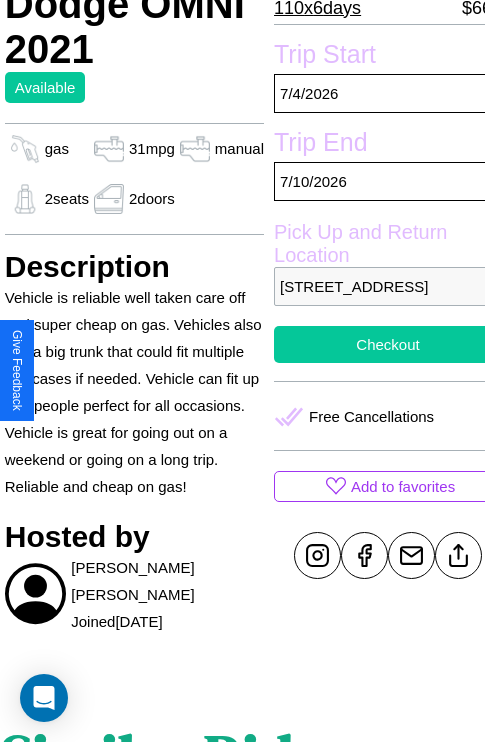 click on "Checkout" at bounding box center (388, 344) 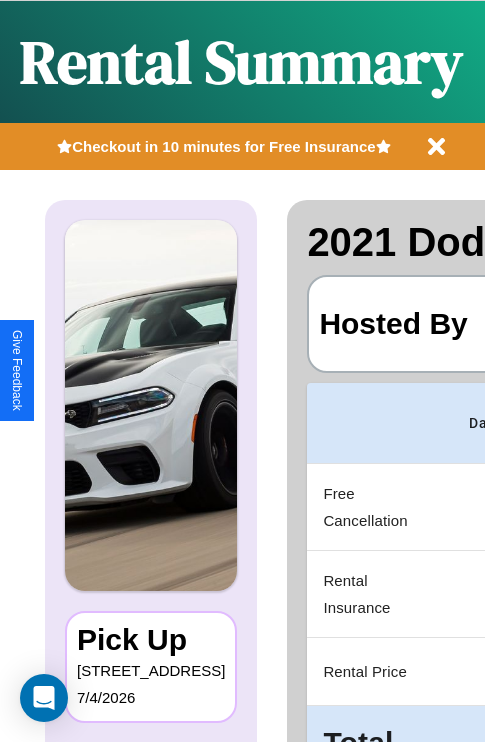 scroll, scrollTop: 0, scrollLeft: 378, axis: horizontal 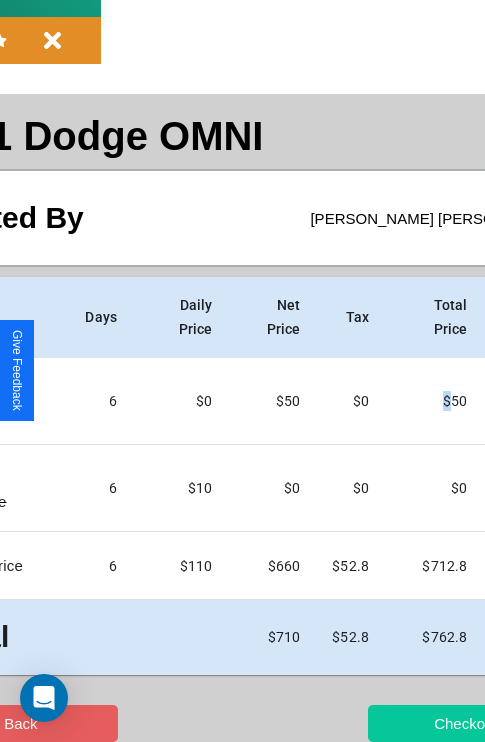 click on "Checkout" at bounding box center (465, 723) 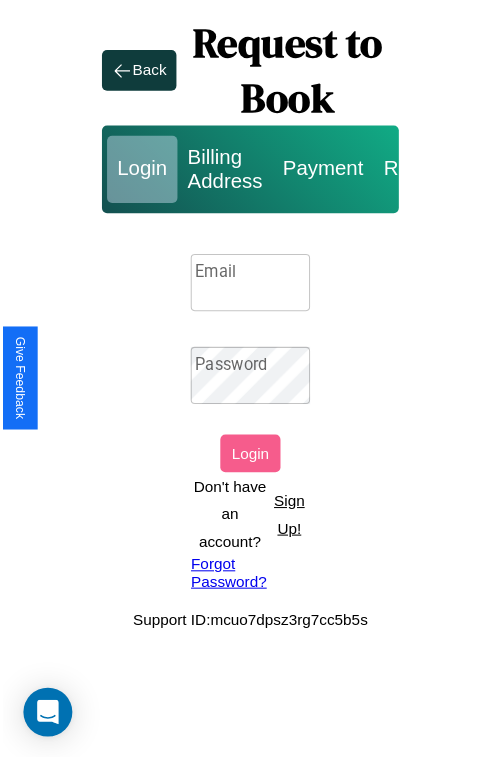 scroll, scrollTop: 0, scrollLeft: 0, axis: both 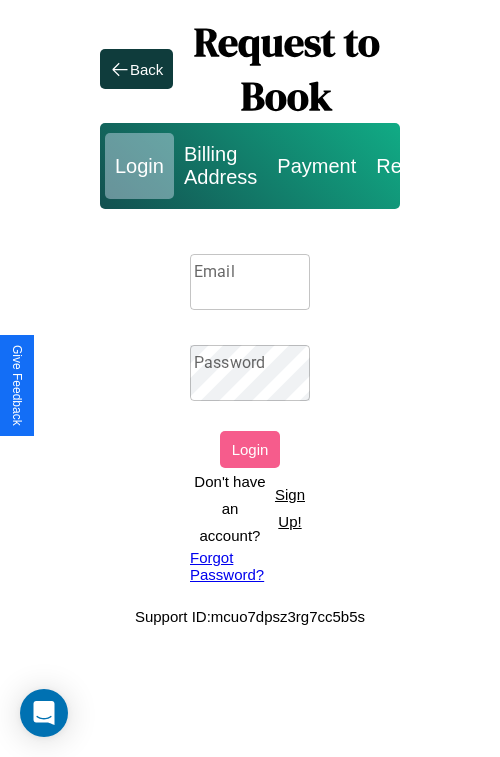 click on "Email" at bounding box center [250, 282] 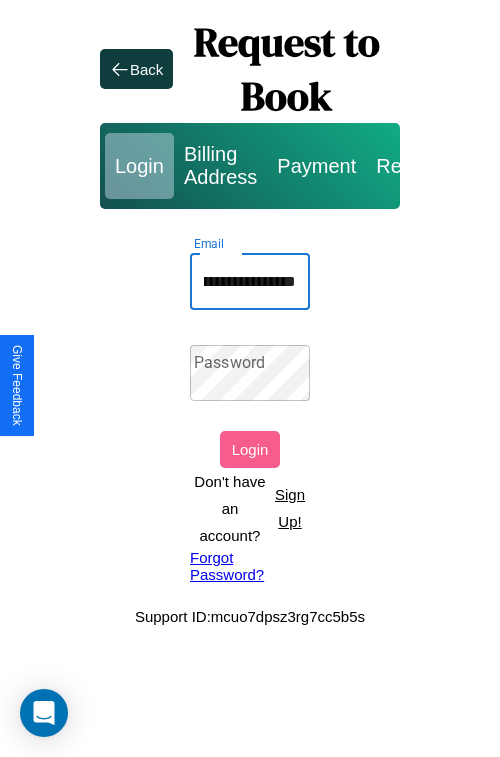 scroll, scrollTop: 0, scrollLeft: 90, axis: horizontal 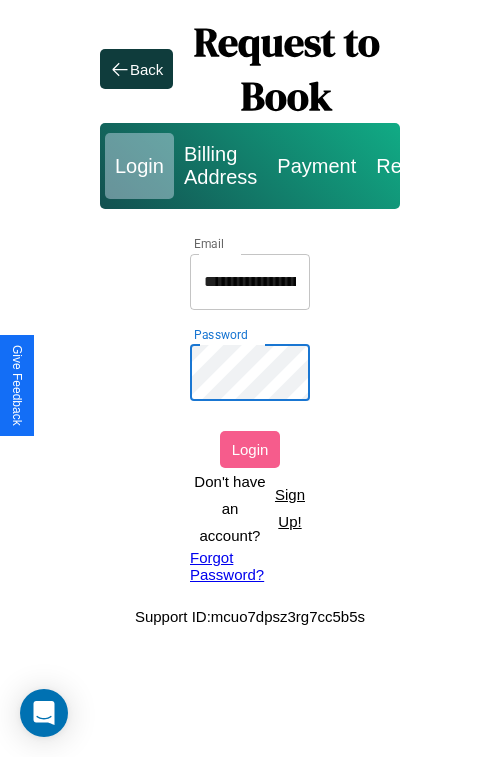 click on "Login" at bounding box center [250, 449] 